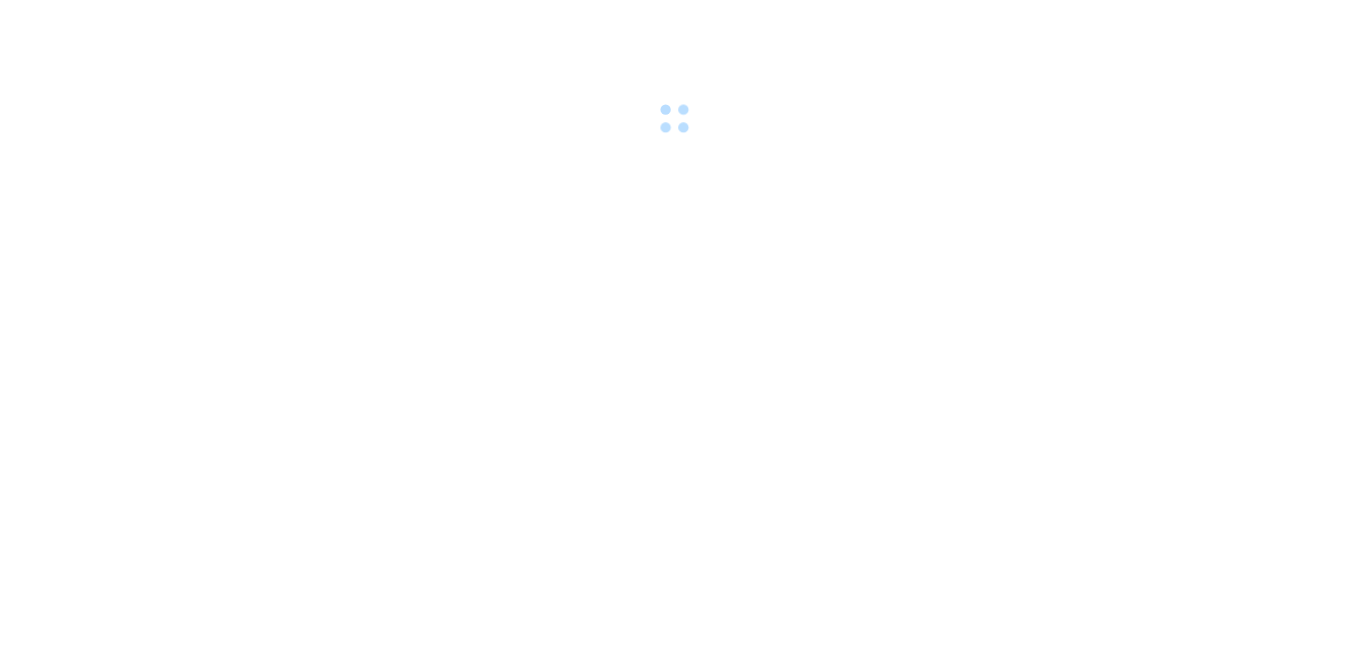 scroll, scrollTop: 0, scrollLeft: 0, axis: both 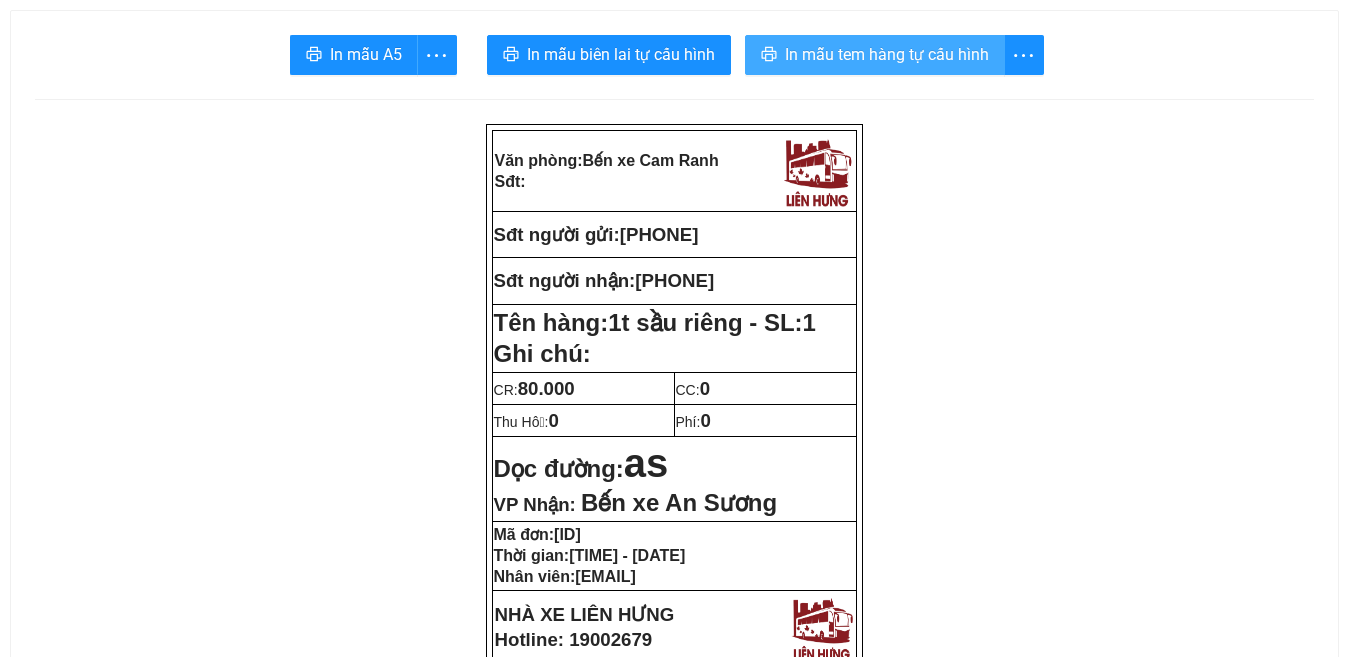 click on "In mẫu tem hàng tự cấu hình" at bounding box center (887, 54) 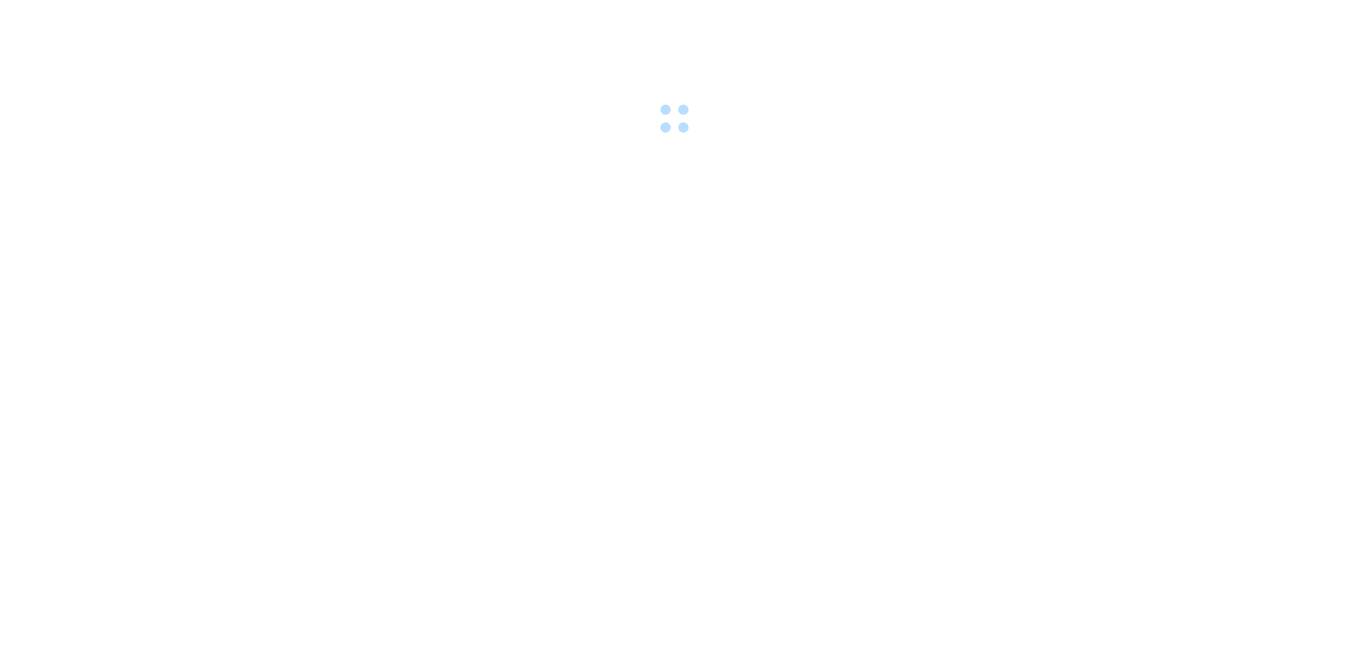 scroll, scrollTop: 0, scrollLeft: 0, axis: both 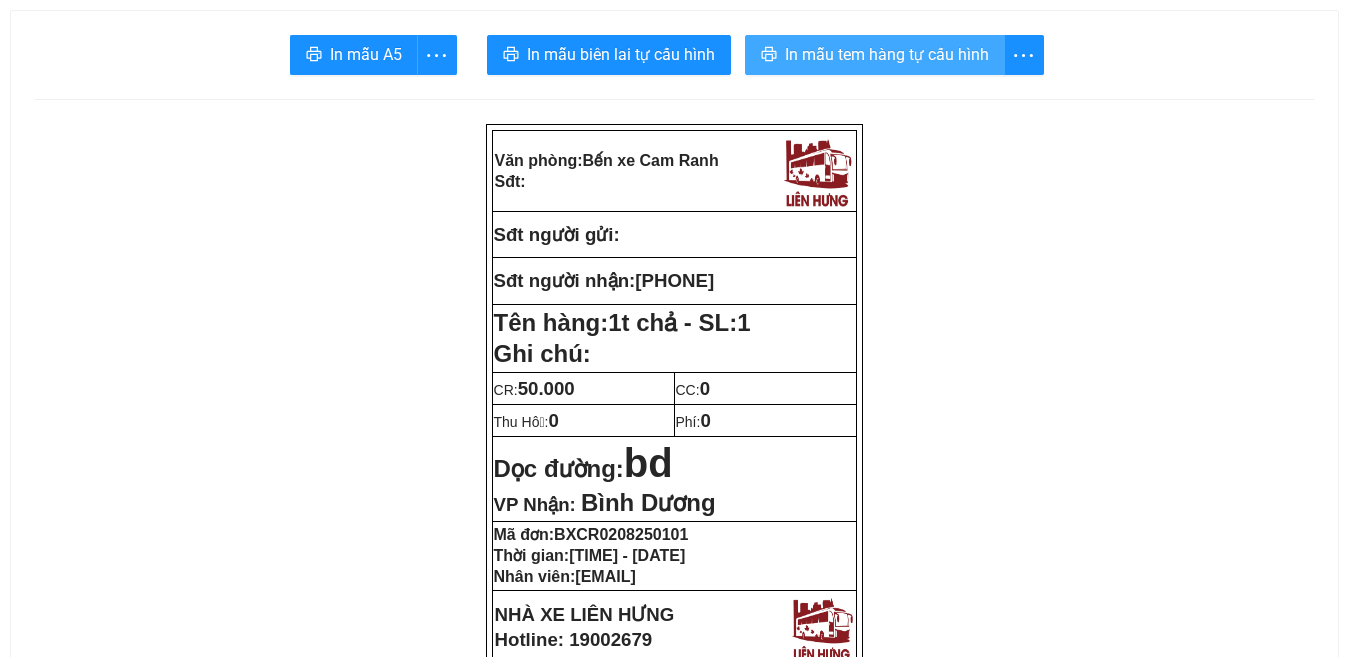 click on "In mẫu tem hàng tự cấu hình" at bounding box center [887, 54] 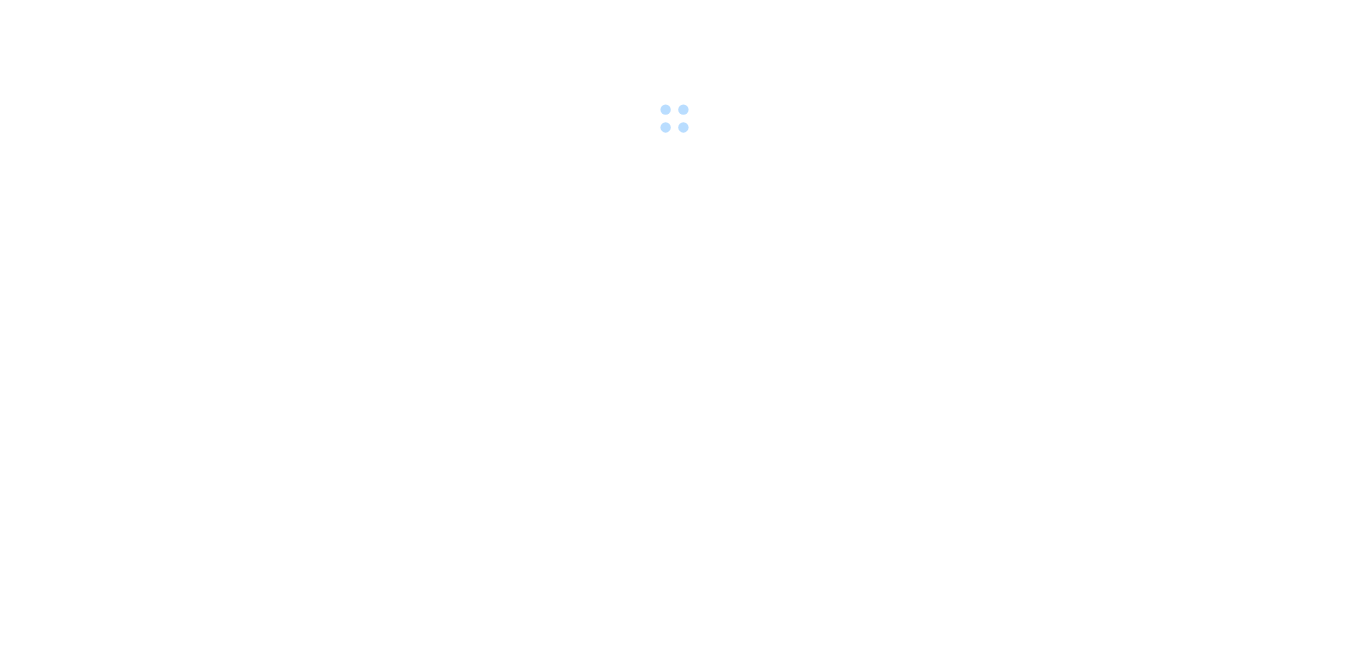 scroll, scrollTop: 0, scrollLeft: 0, axis: both 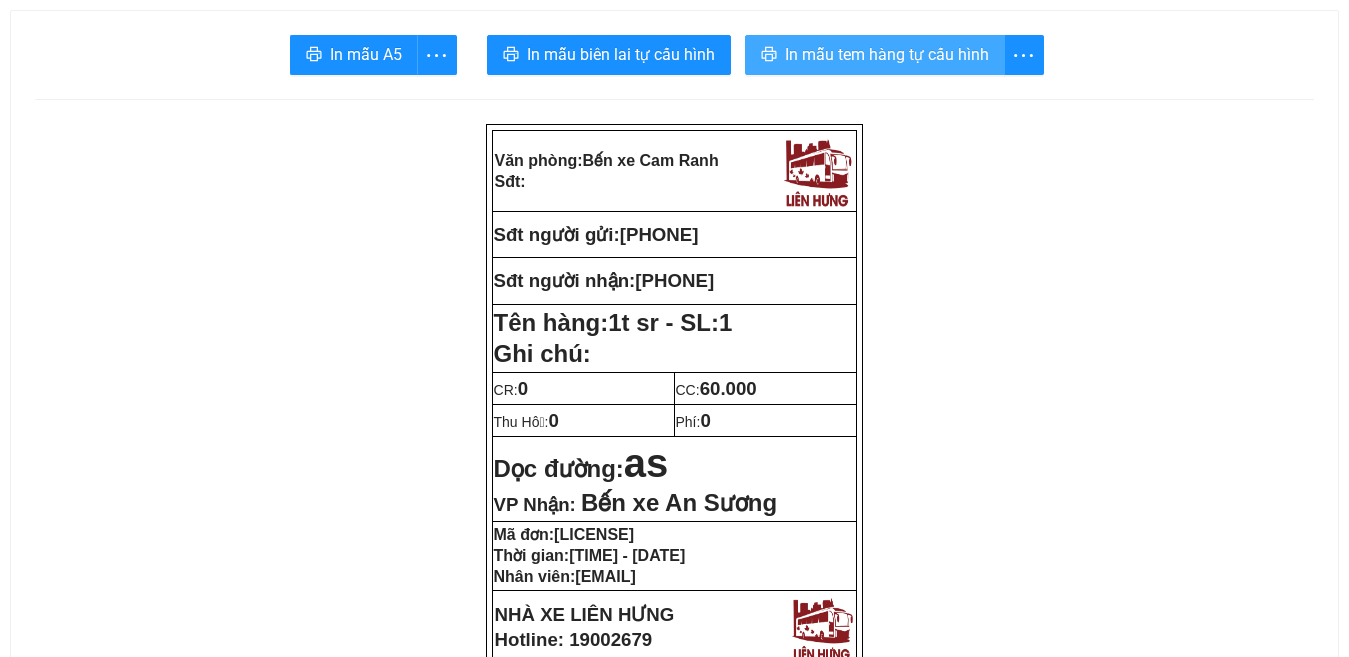 click on "In mẫu tem hàng tự cấu hình" at bounding box center (887, 54) 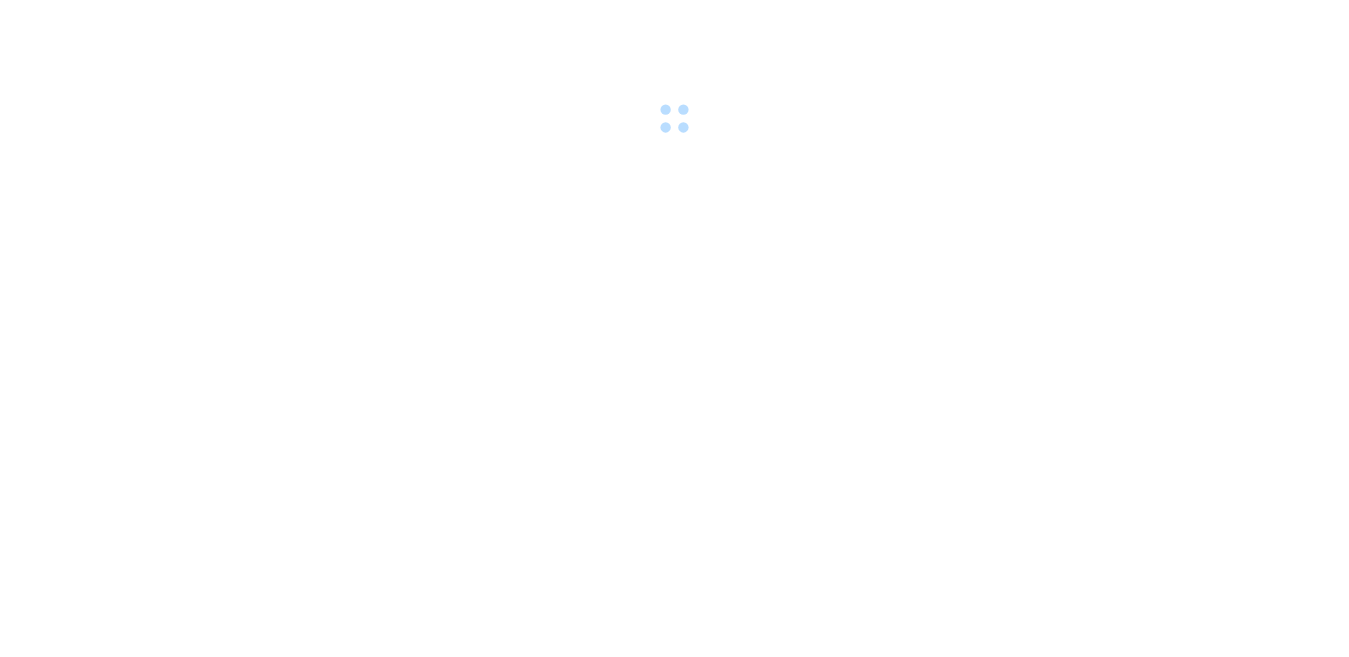 scroll, scrollTop: 0, scrollLeft: 0, axis: both 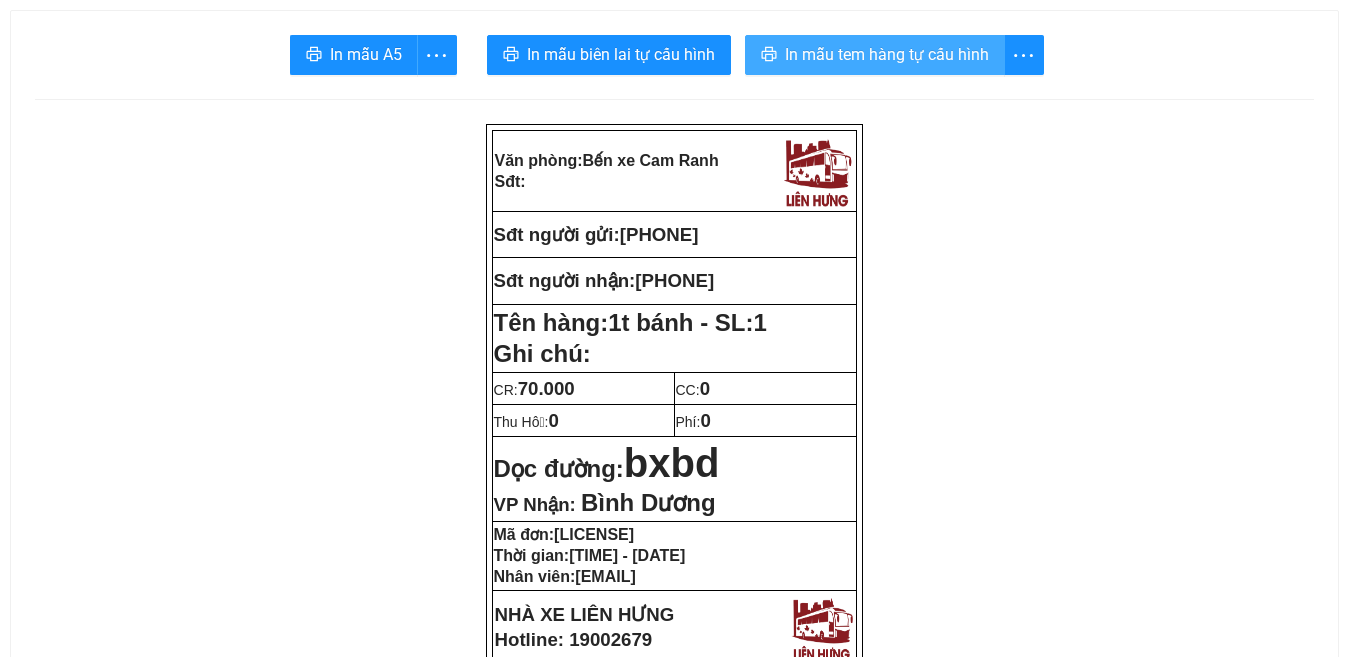 click on "In mẫu tem hàng tự cấu hình" at bounding box center (887, 54) 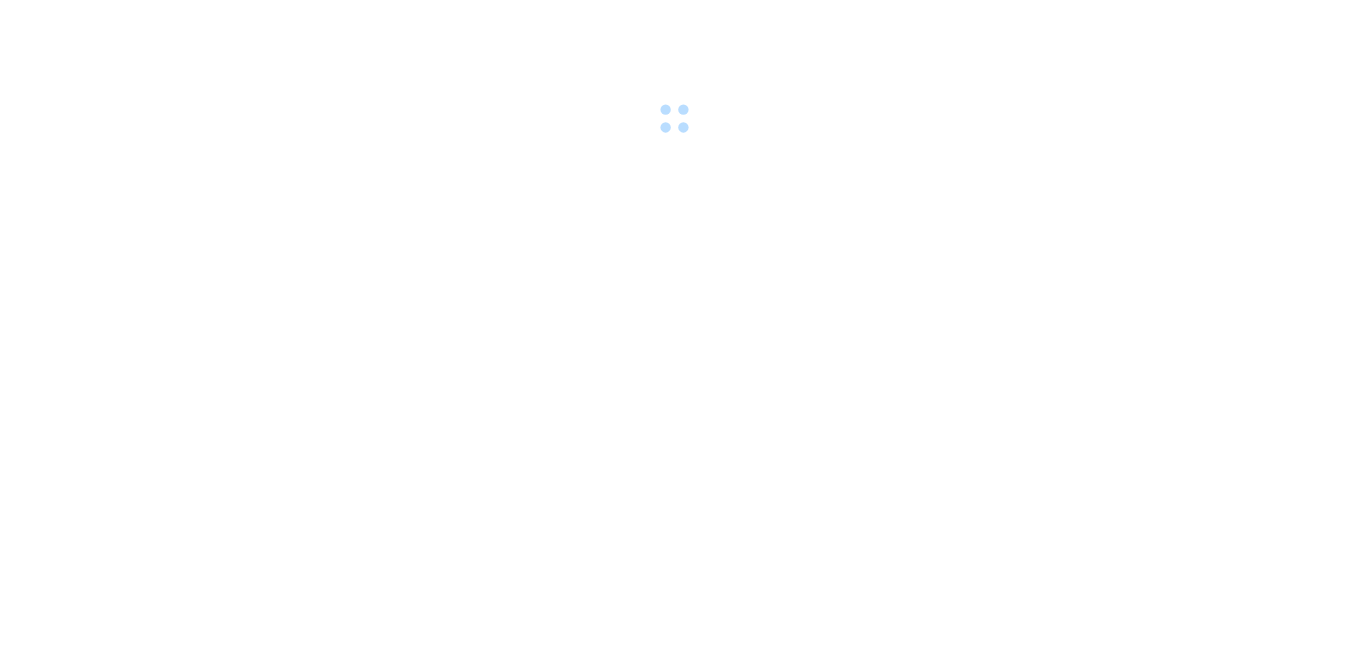 scroll, scrollTop: 0, scrollLeft: 0, axis: both 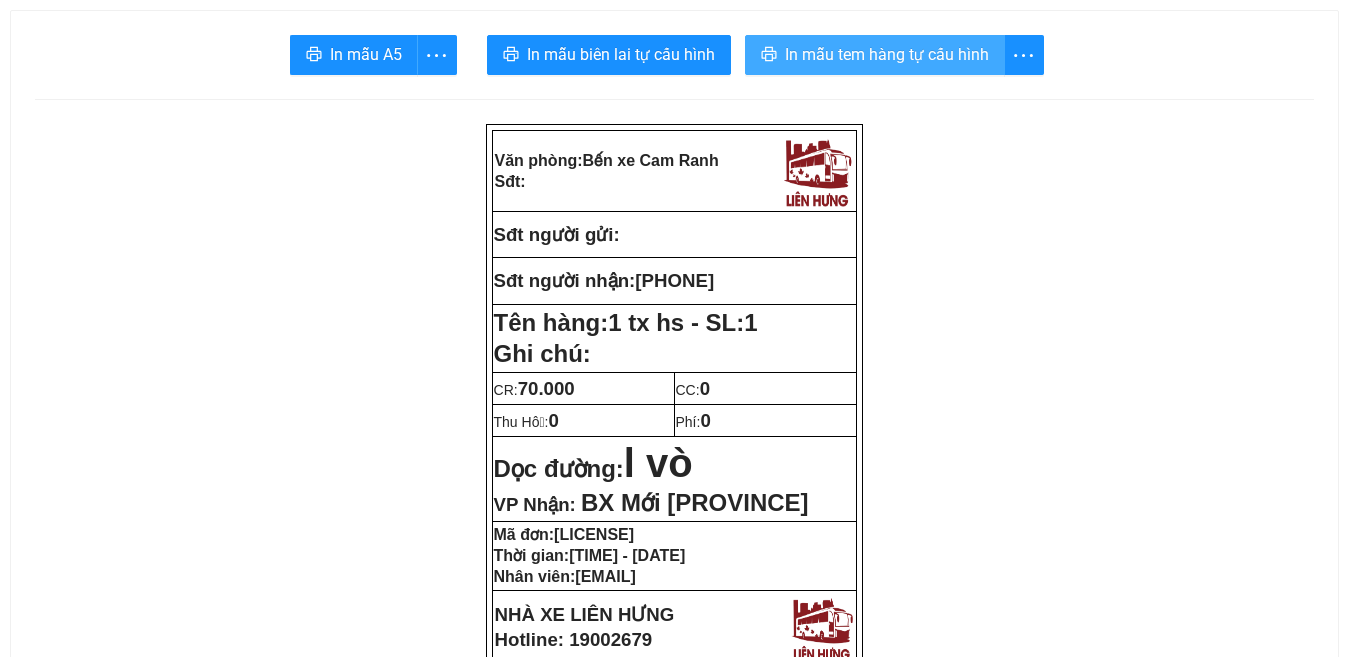 click on "In mẫu tem hàng tự cấu hình" at bounding box center (887, 54) 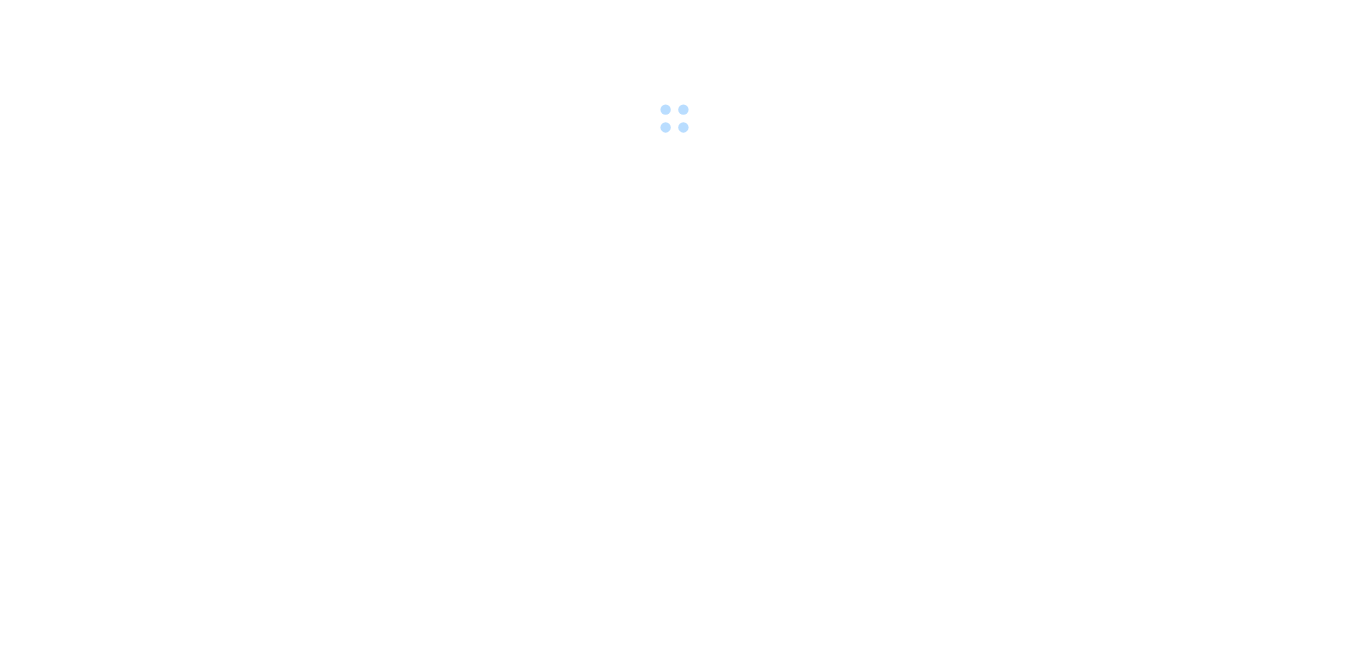 scroll, scrollTop: 0, scrollLeft: 0, axis: both 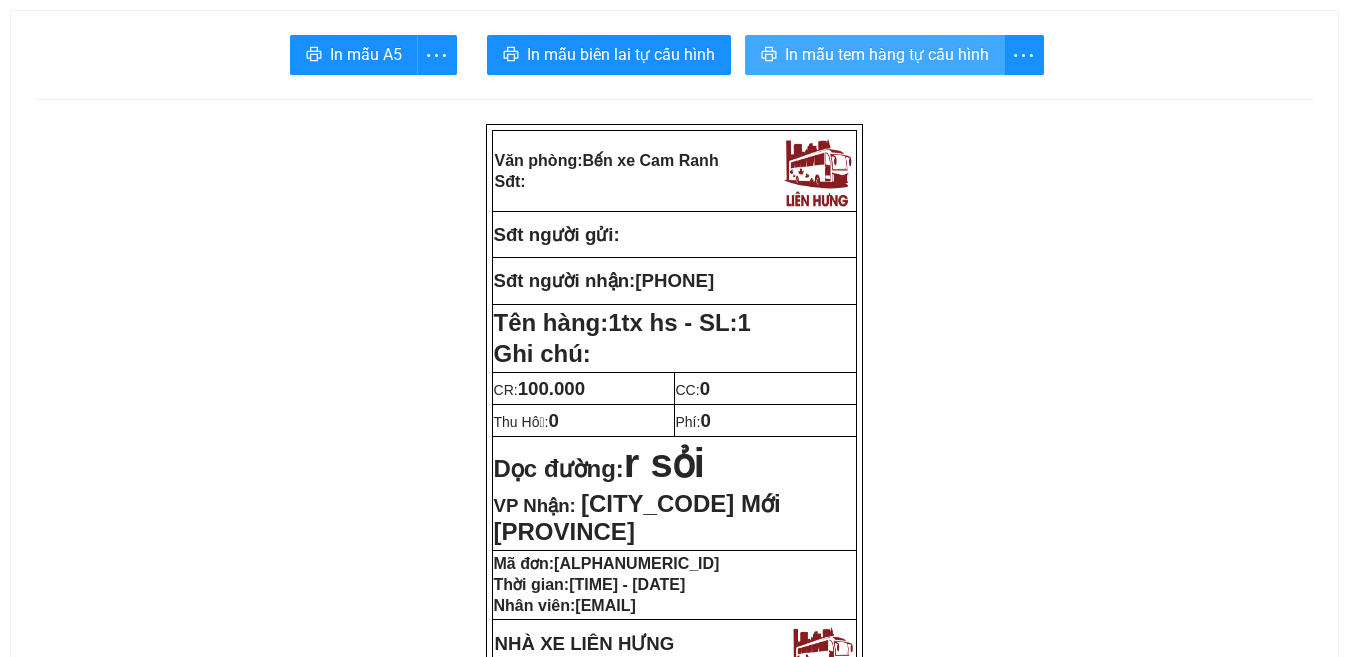 click on "In mẫu tem hàng tự cấu hình" at bounding box center (887, 54) 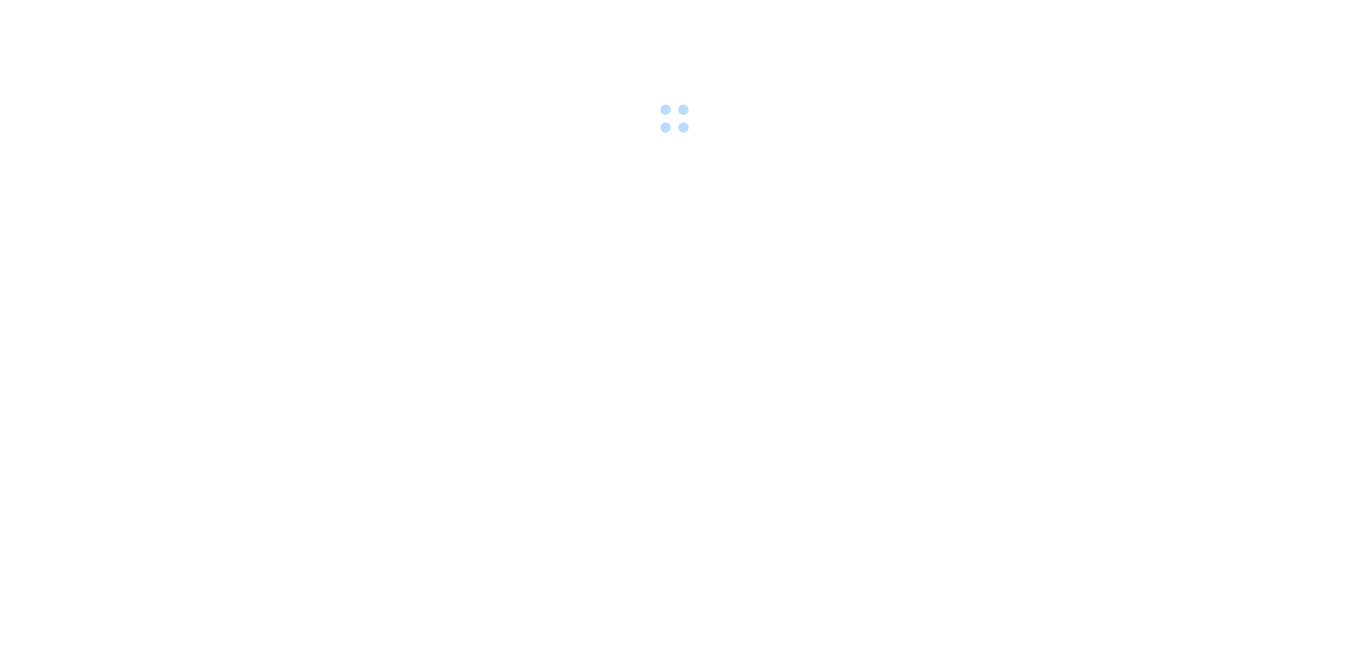 scroll, scrollTop: 0, scrollLeft: 0, axis: both 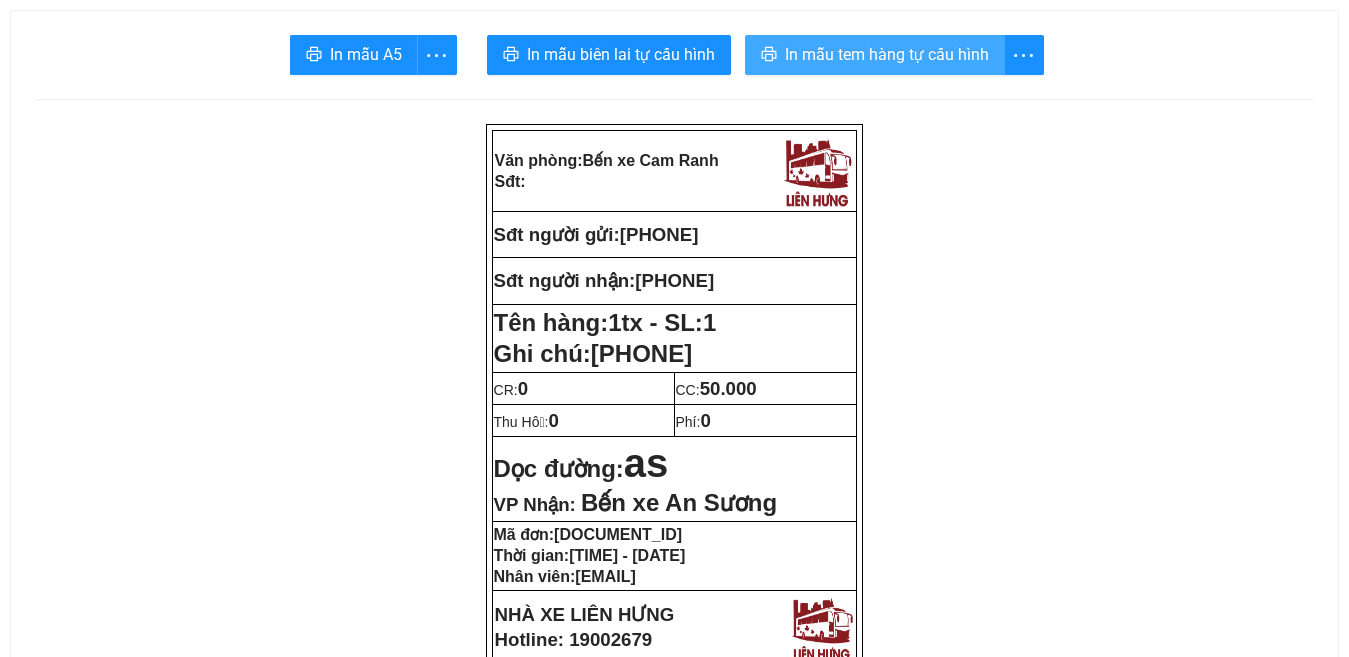 click on "In mẫu tem hàng tự cấu hình" at bounding box center [887, 54] 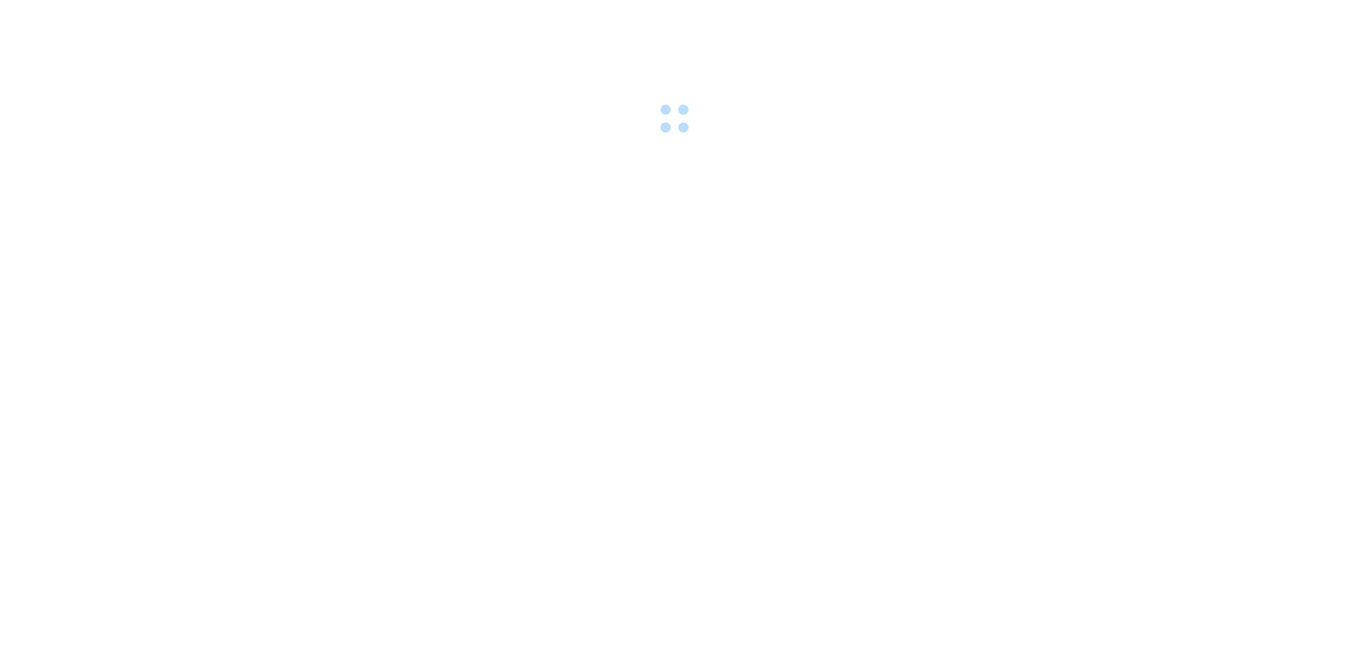 scroll, scrollTop: 0, scrollLeft: 0, axis: both 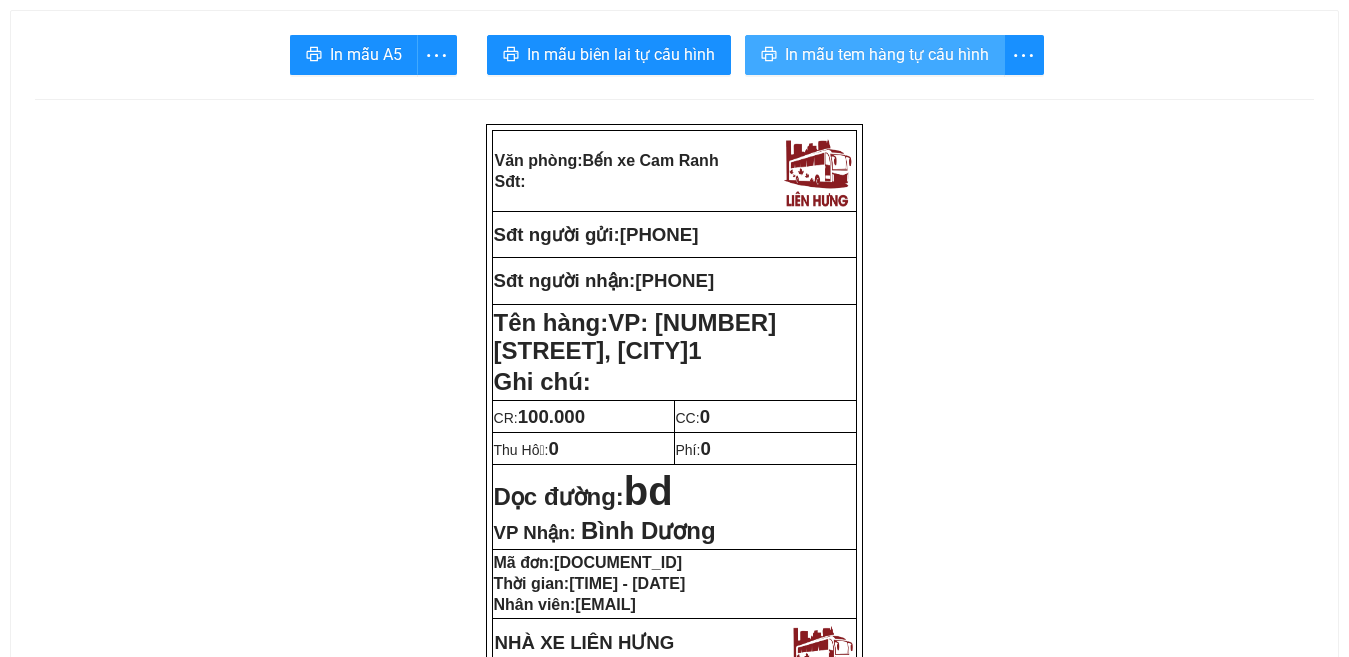 click on "In mẫu tem hàng tự cấu hình" at bounding box center (887, 54) 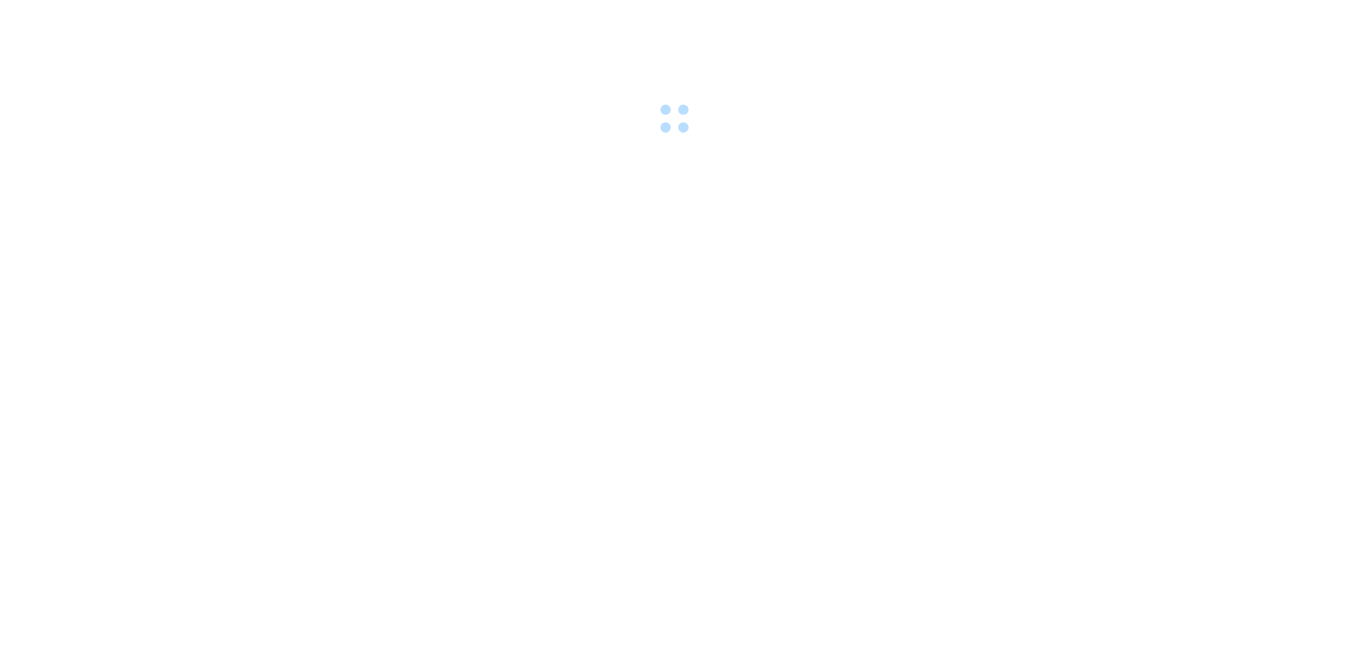 scroll, scrollTop: 0, scrollLeft: 0, axis: both 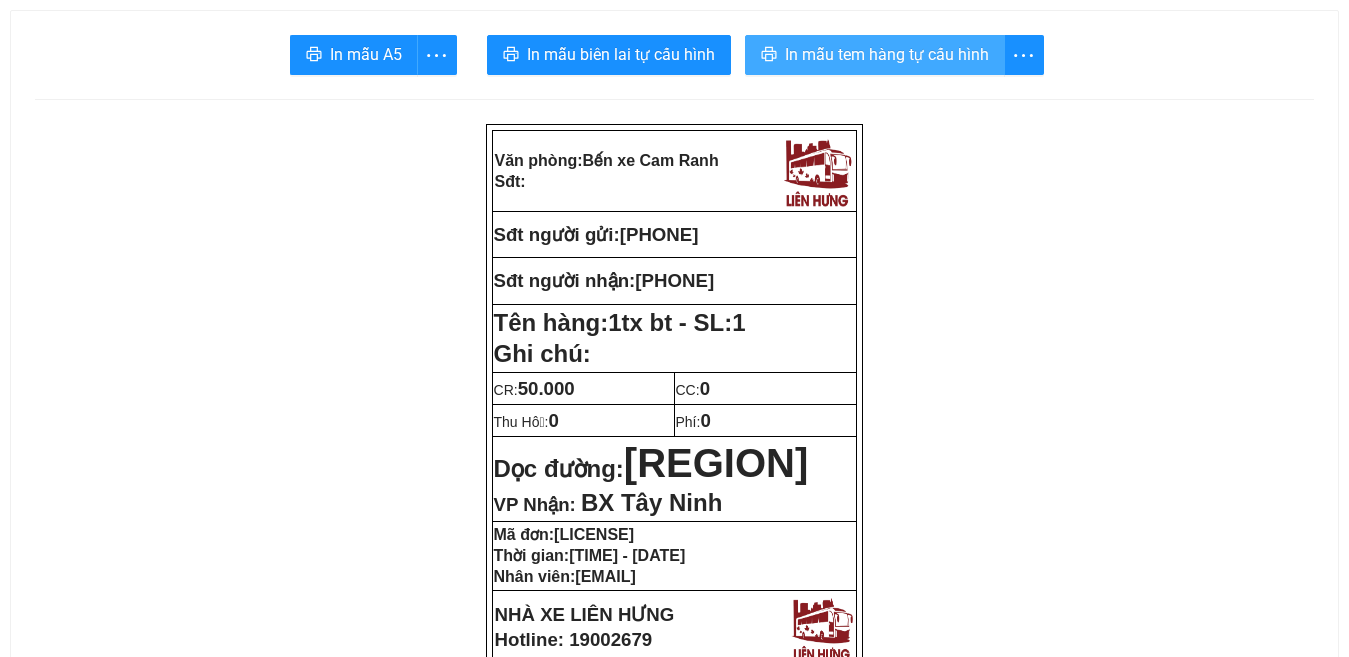 click on "In mẫu tem hàng tự cấu hình" at bounding box center [887, 54] 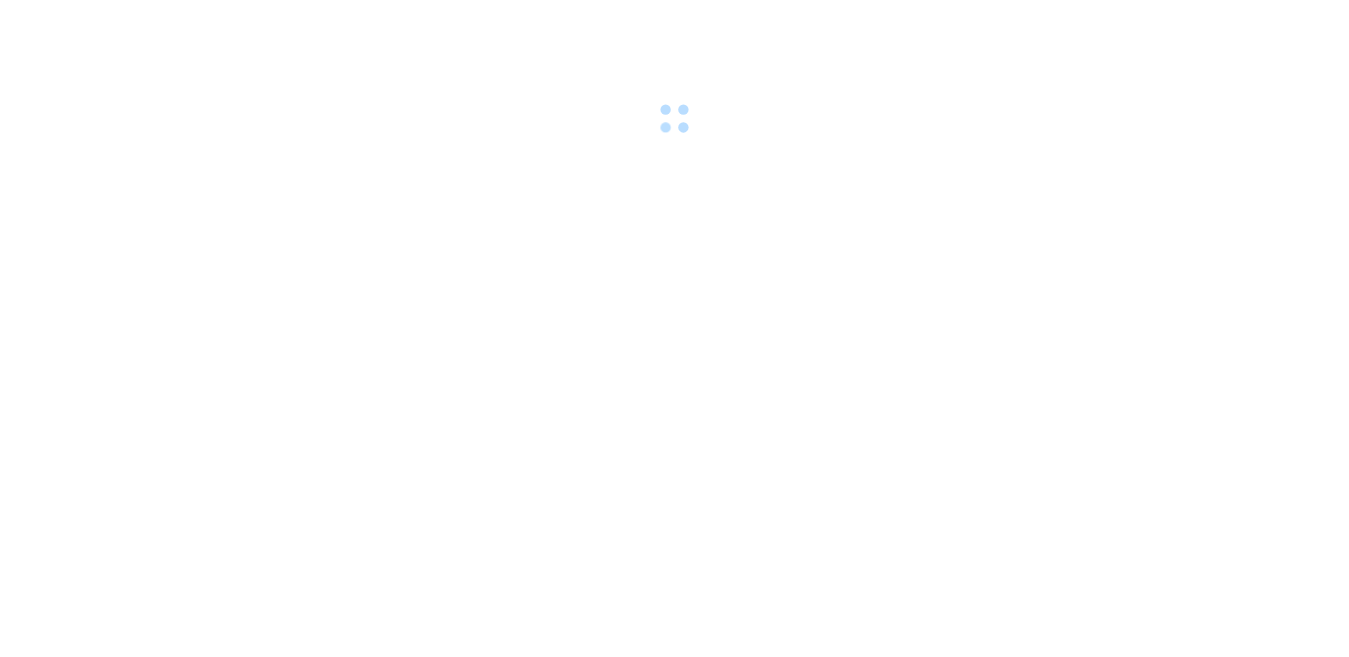 scroll, scrollTop: 0, scrollLeft: 0, axis: both 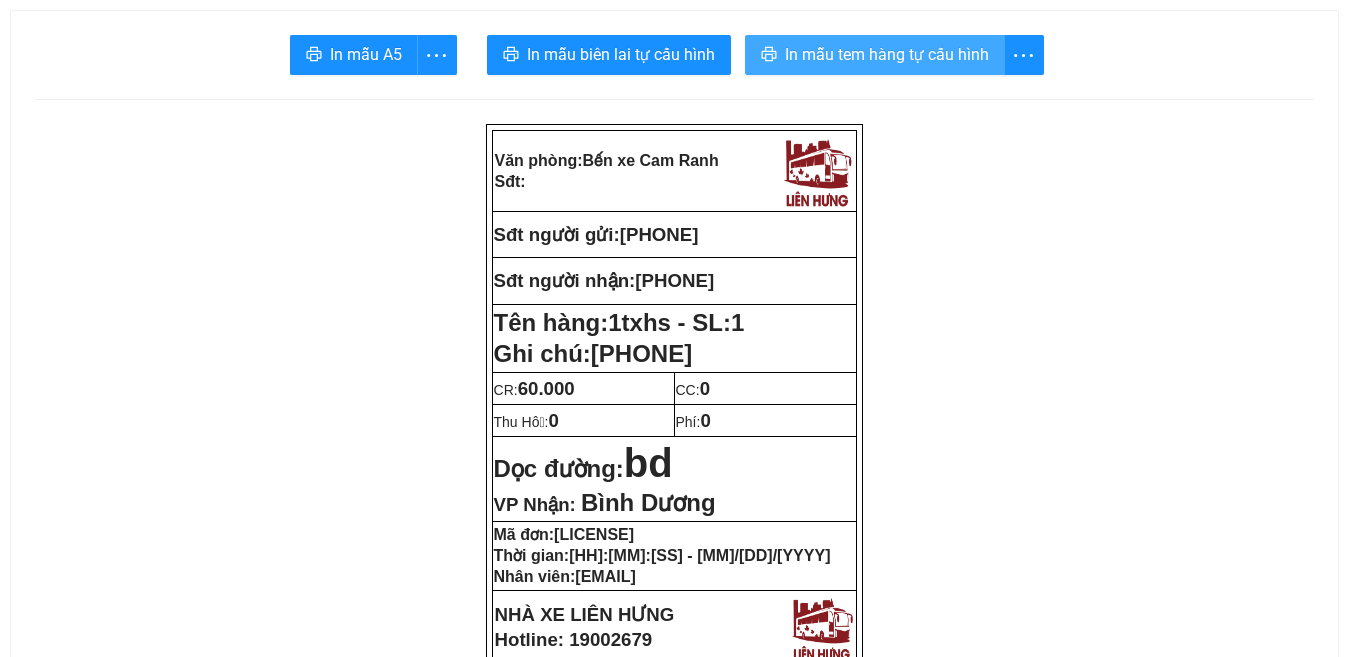 click on "In mẫu tem hàng tự cấu hình" at bounding box center [887, 54] 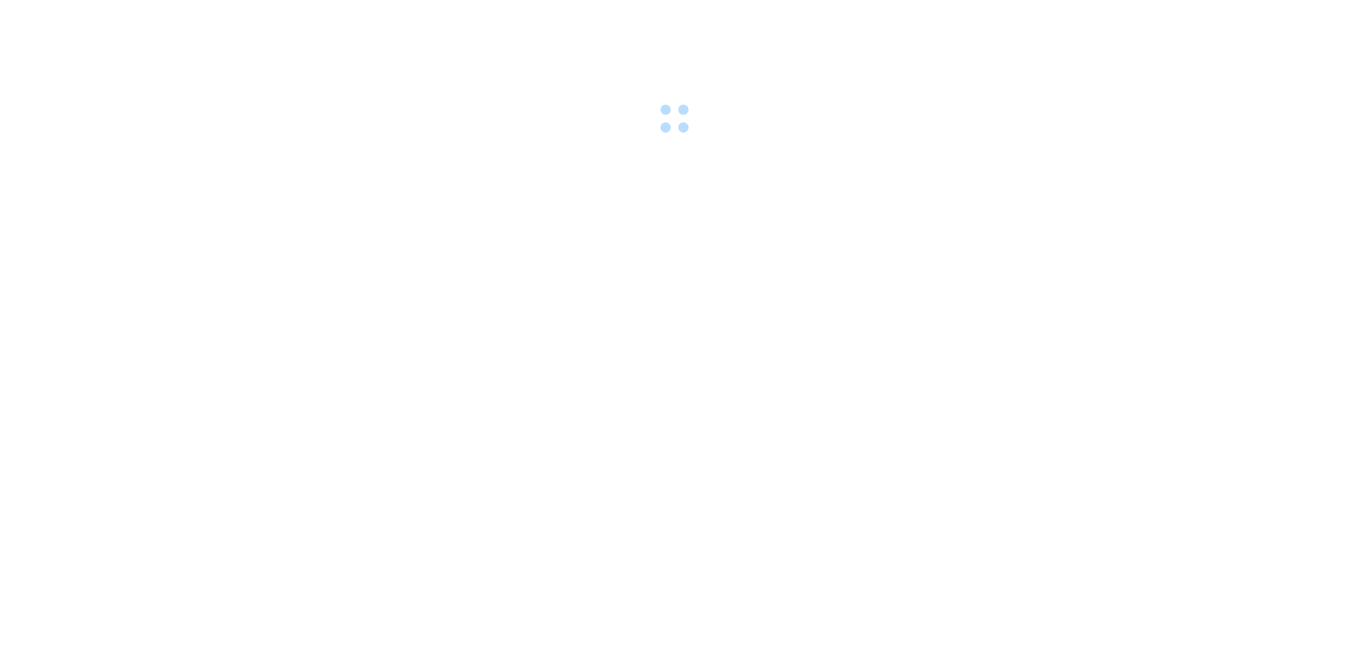 scroll, scrollTop: 0, scrollLeft: 0, axis: both 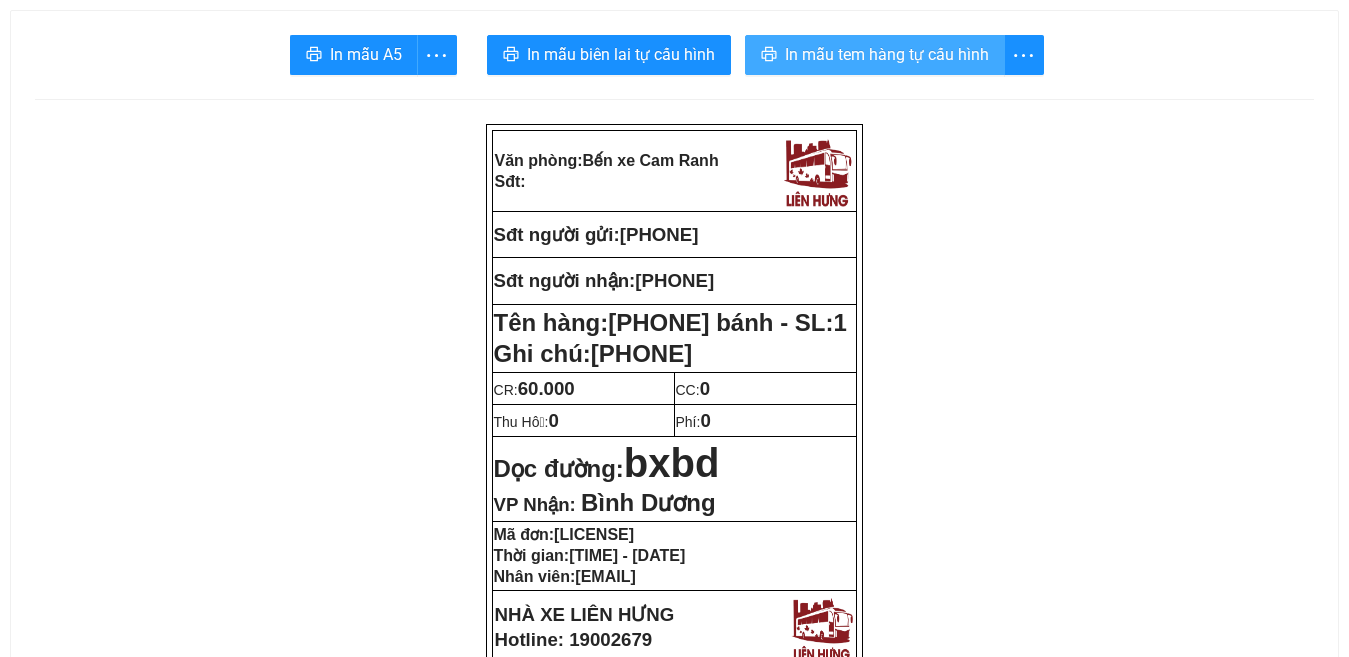 click on "In mẫu tem hàng tự cấu hình" at bounding box center [887, 54] 